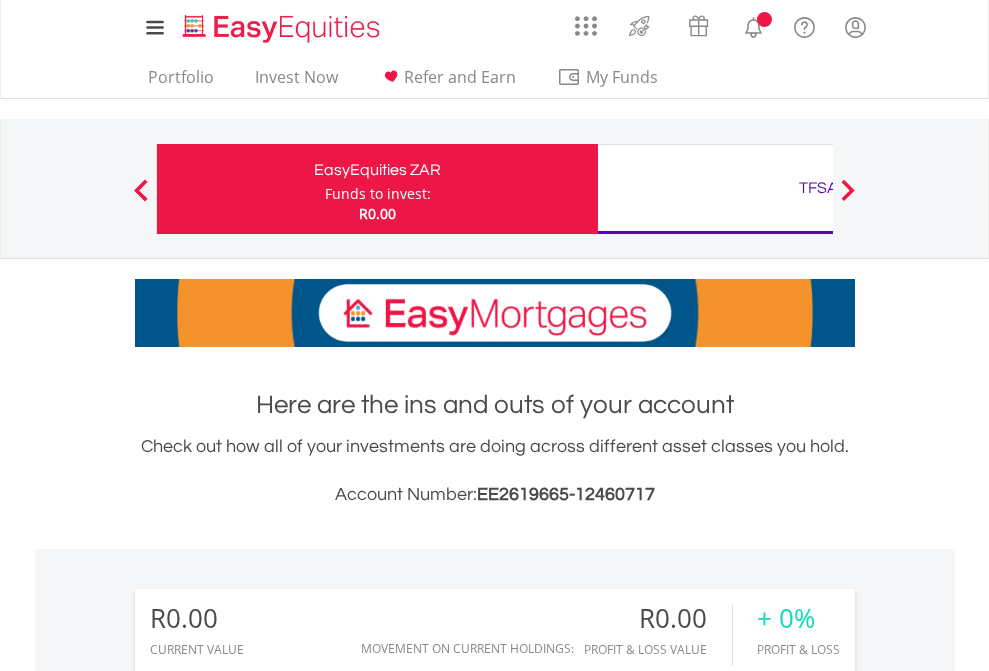 scroll, scrollTop: 0, scrollLeft: 0, axis: both 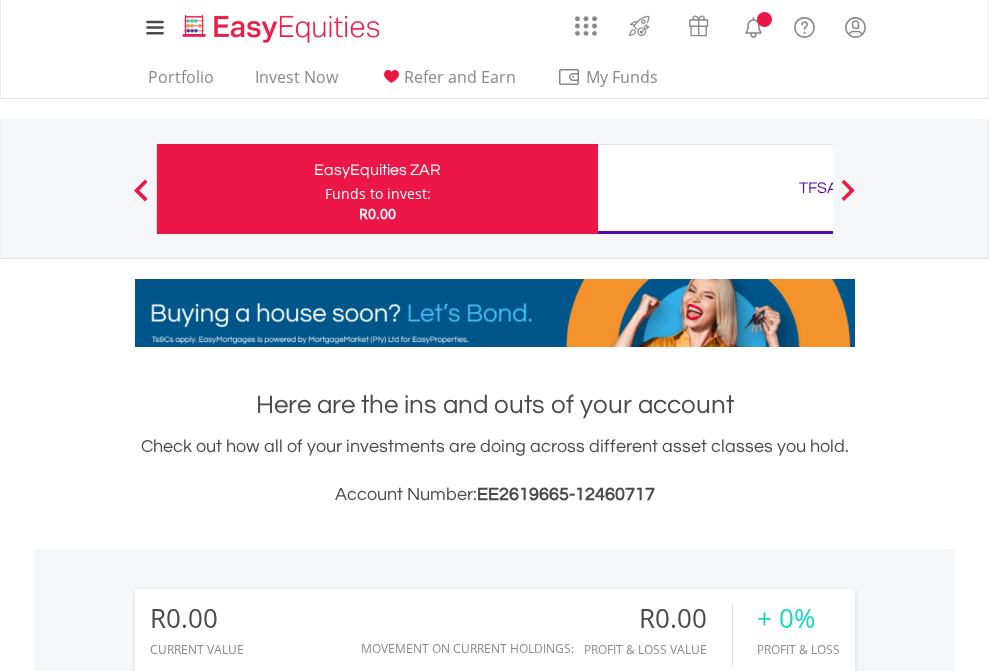 click on "Funds to invest:" at bounding box center [378, 194] 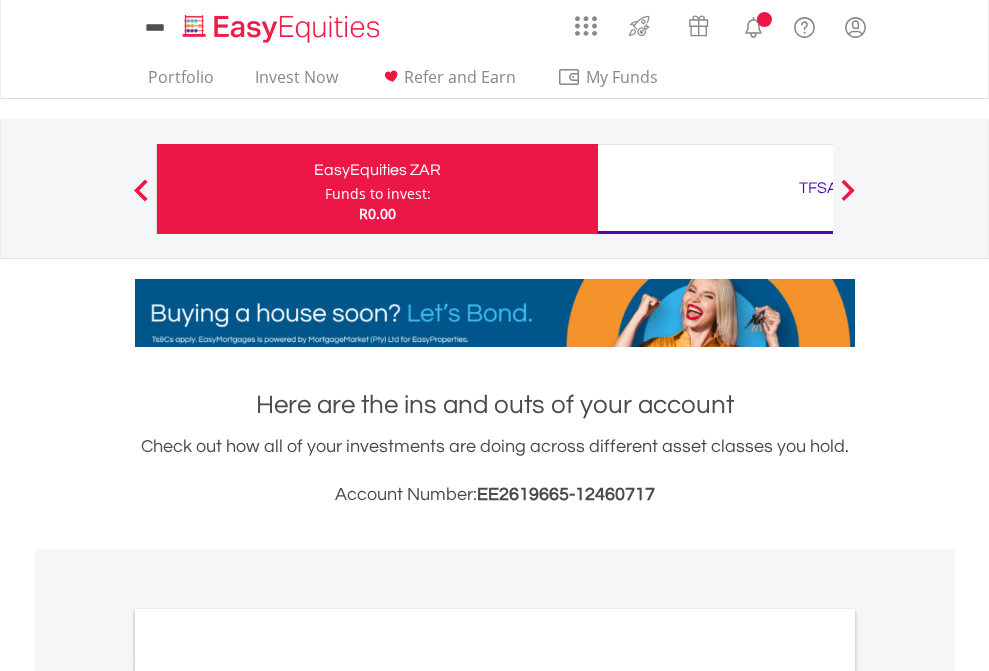 scroll, scrollTop: 0, scrollLeft: 0, axis: both 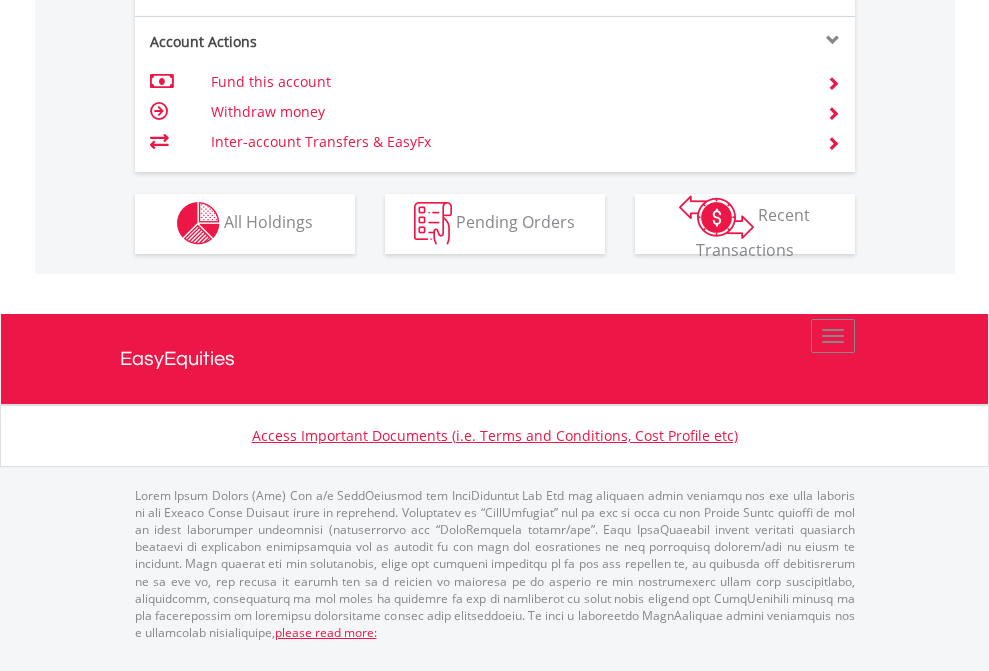 click on "Investment types" at bounding box center (706, -353) 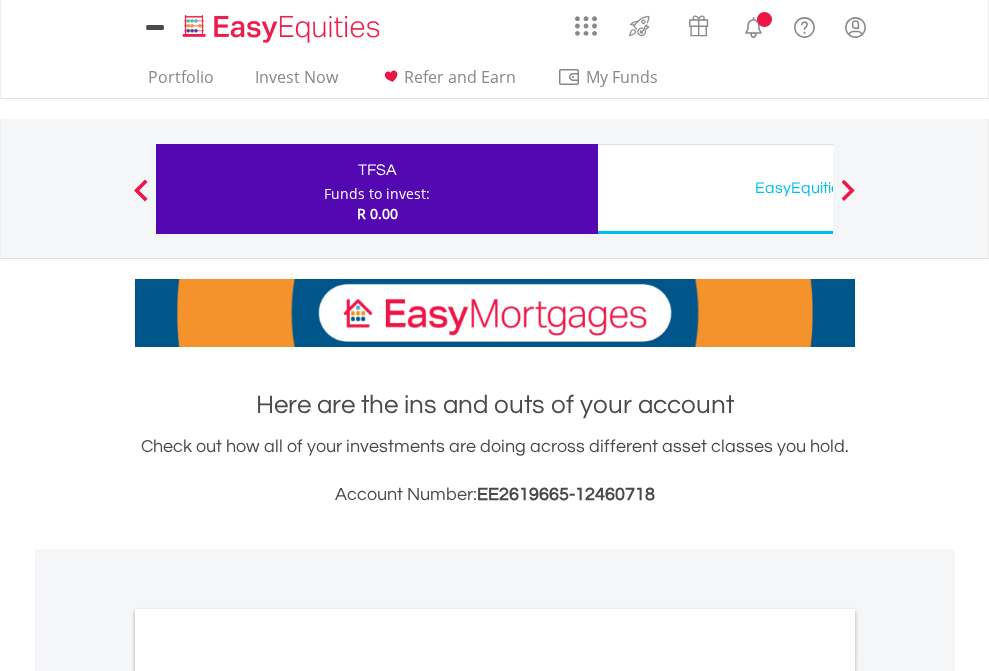 scroll, scrollTop: 0, scrollLeft: 0, axis: both 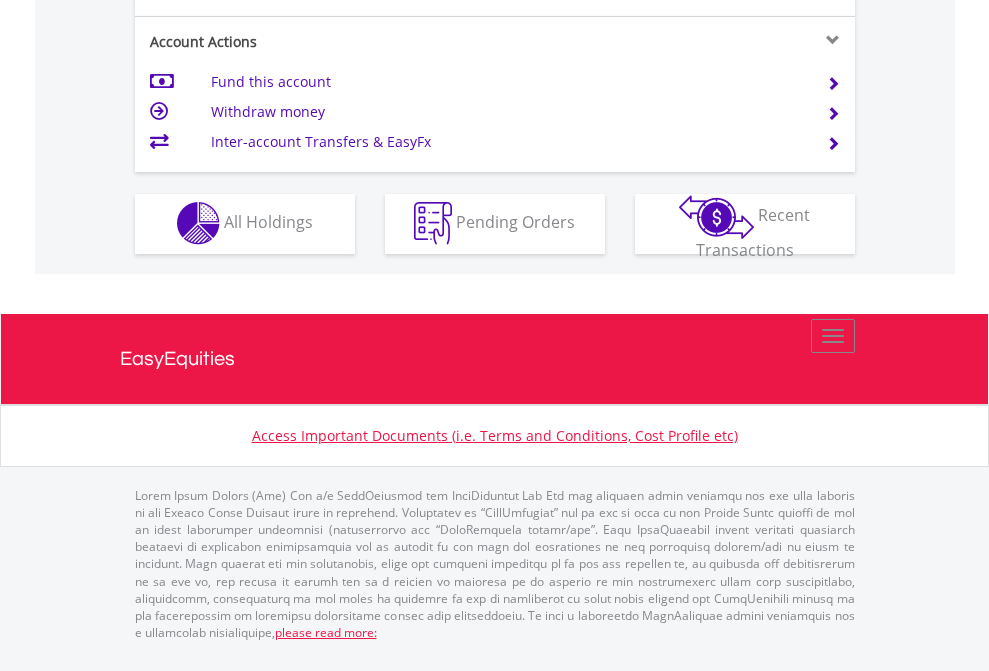 click on "Investment types" at bounding box center [706, -353] 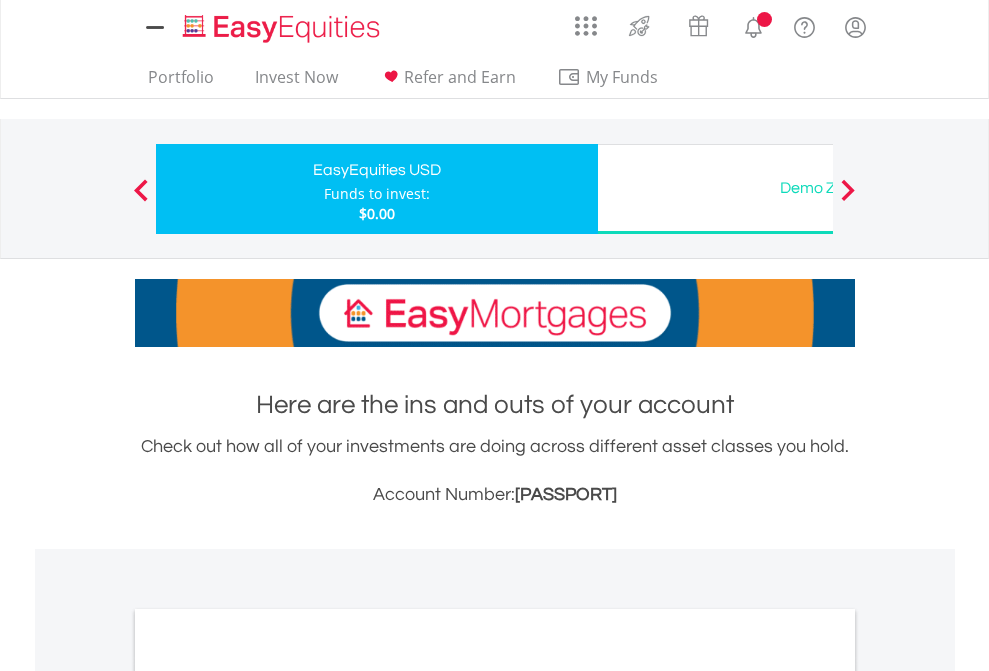 scroll, scrollTop: 0, scrollLeft: 0, axis: both 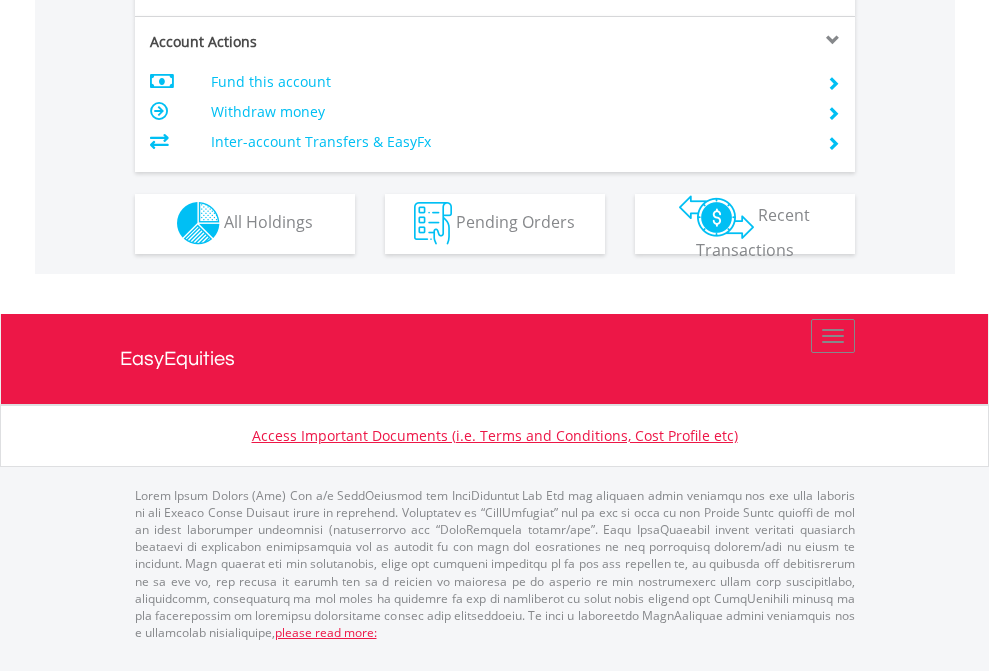 click on "Investment types" at bounding box center (706, -353) 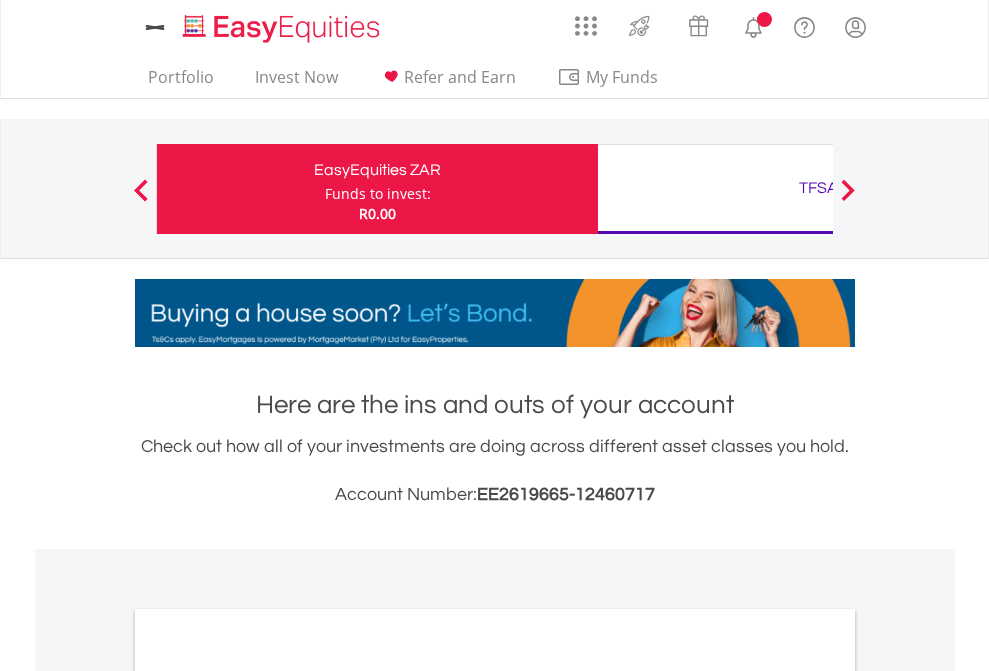 scroll, scrollTop: 0, scrollLeft: 0, axis: both 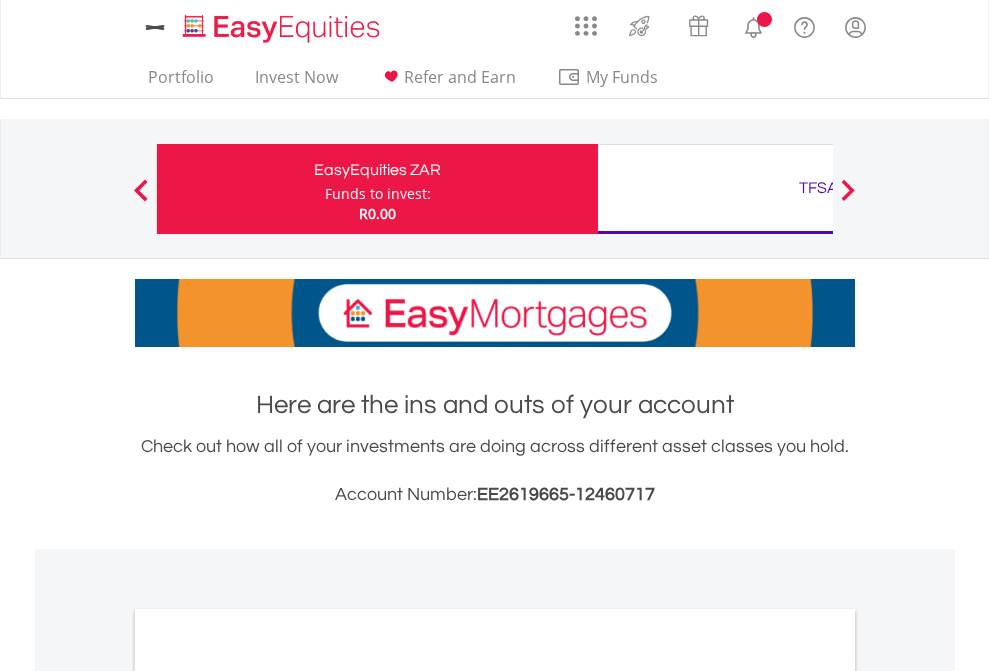 click on "All Holdings" at bounding box center (268, 1096) 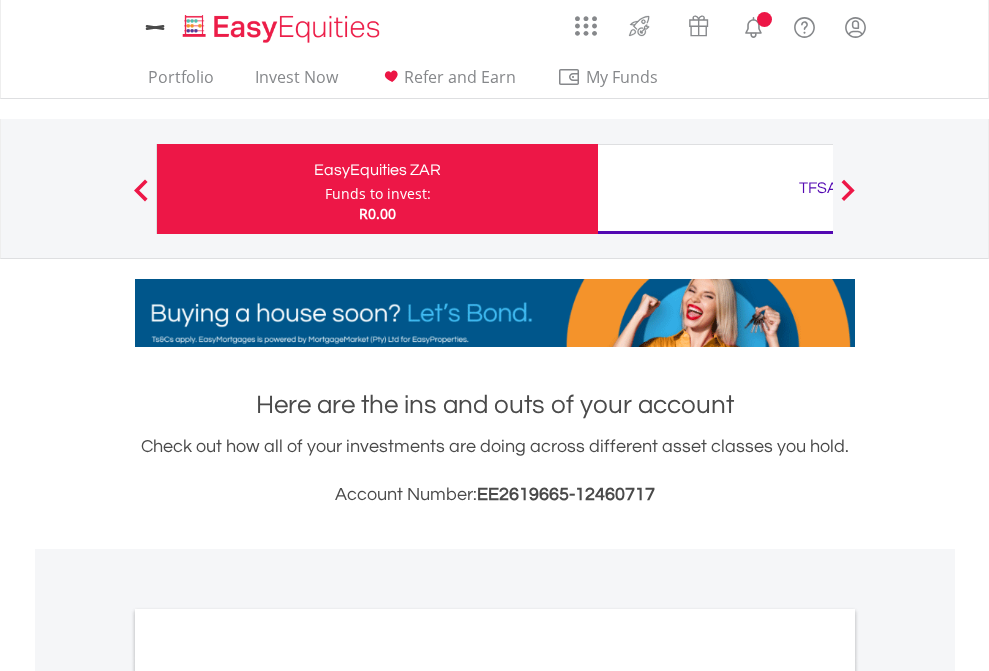 scroll, scrollTop: 1202, scrollLeft: 0, axis: vertical 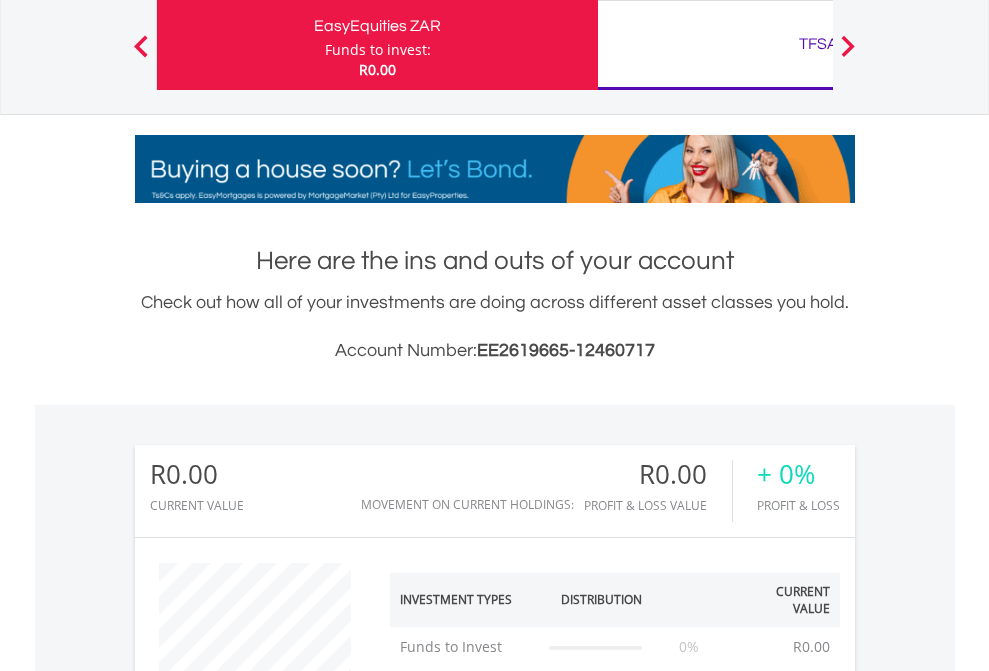 click on "TFSA" at bounding box center [818, 44] 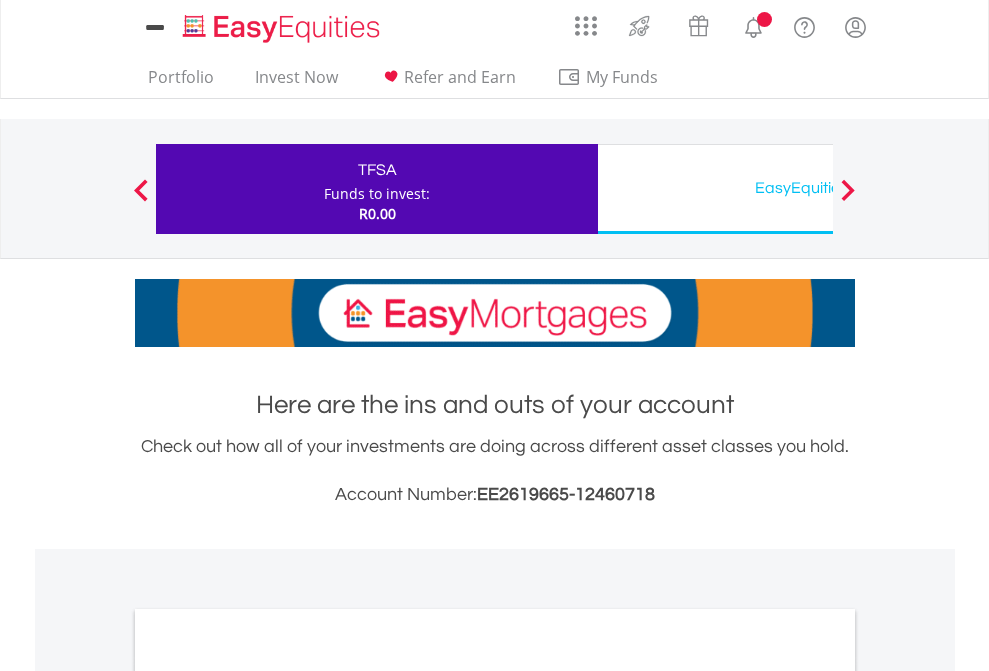 scroll, scrollTop: 0, scrollLeft: 0, axis: both 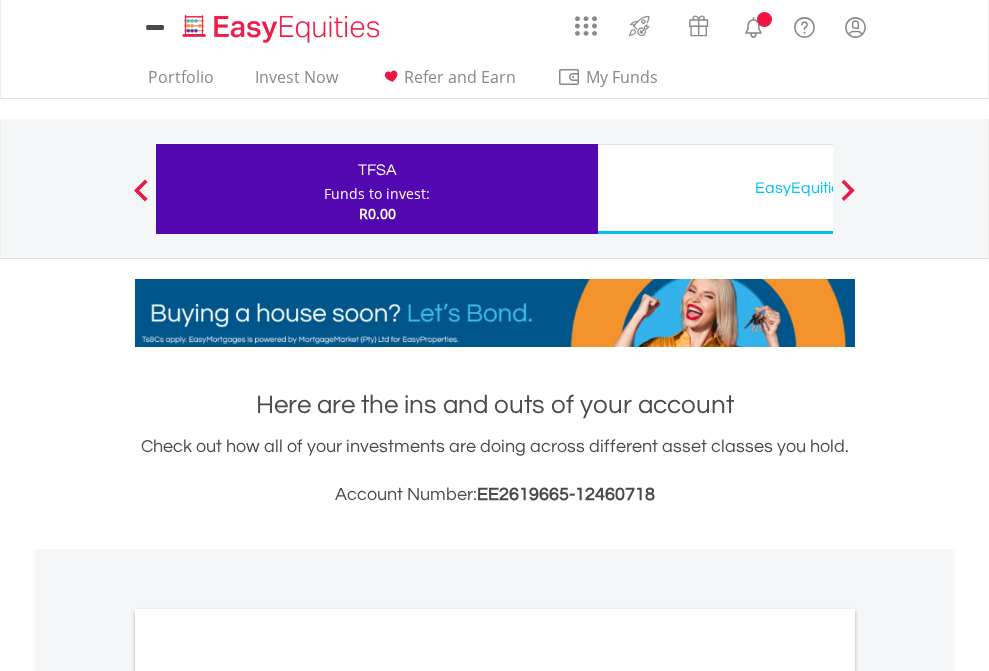 click on "All Holdings" at bounding box center (268, 1096) 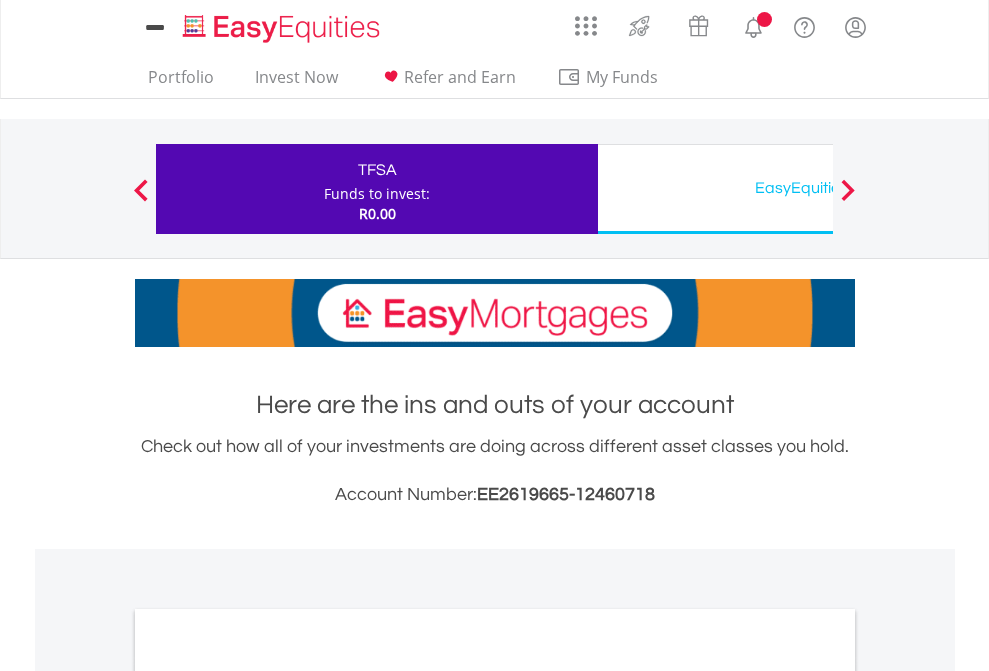 scroll, scrollTop: 1202, scrollLeft: 0, axis: vertical 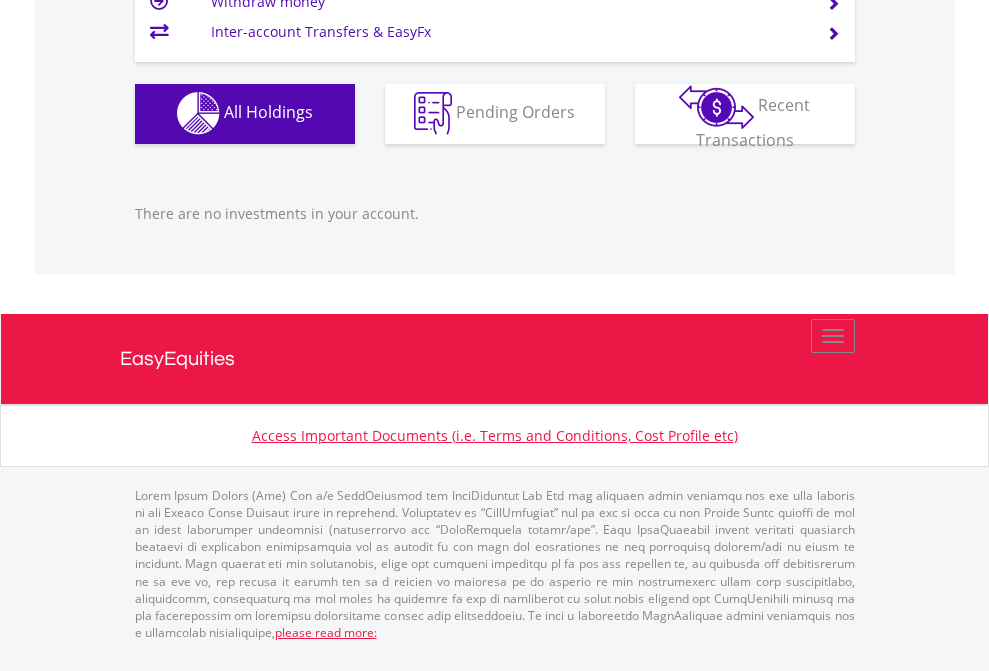 click on "EasyEquities USD" at bounding box center [818, -1142] 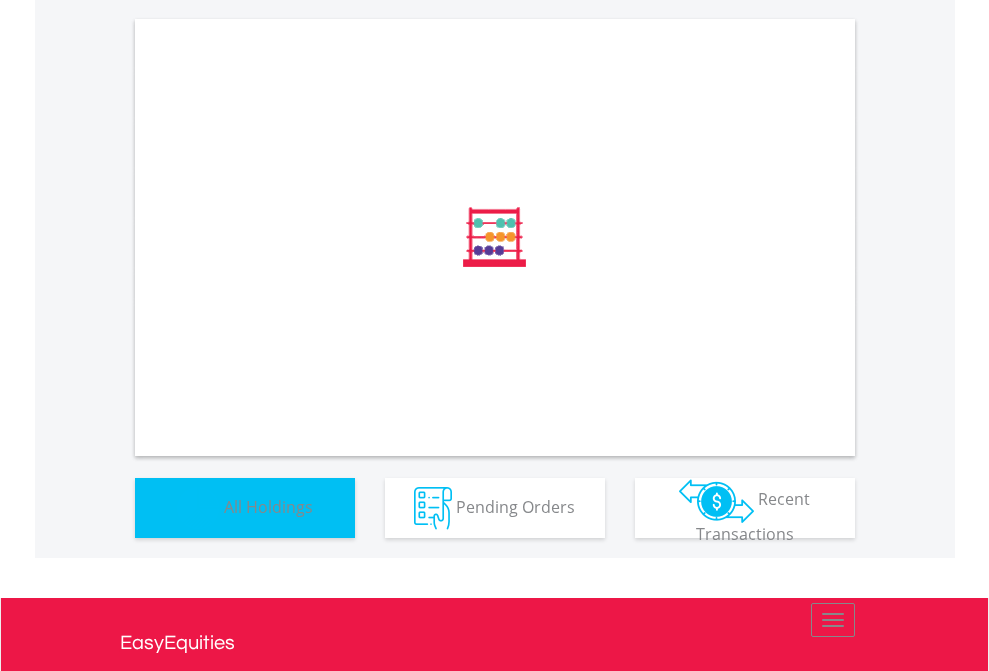 click on "All Holdings" at bounding box center (268, 506) 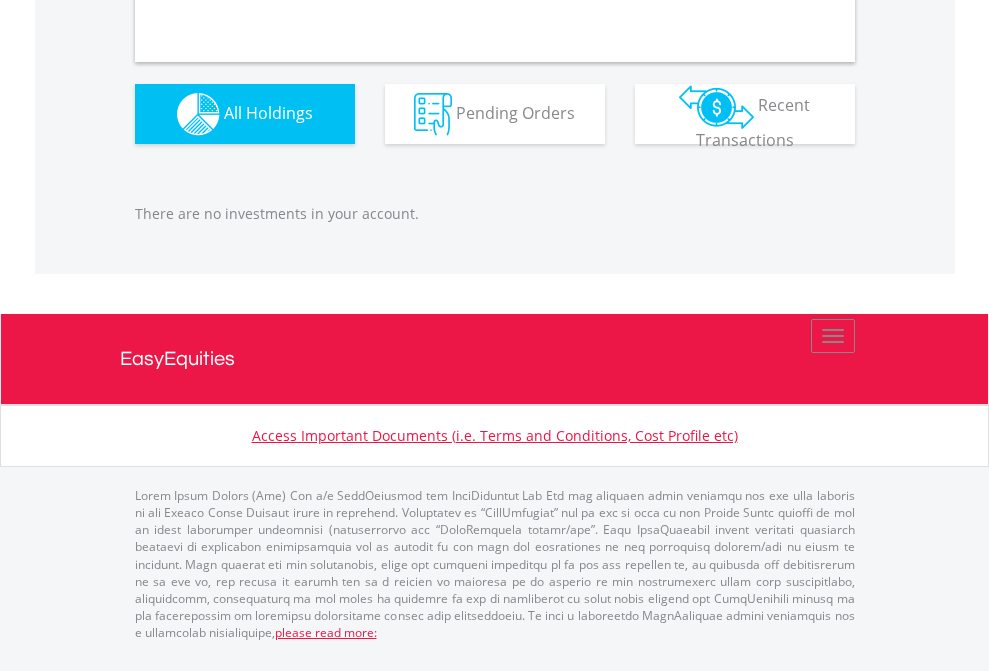 scroll, scrollTop: 1980, scrollLeft: 0, axis: vertical 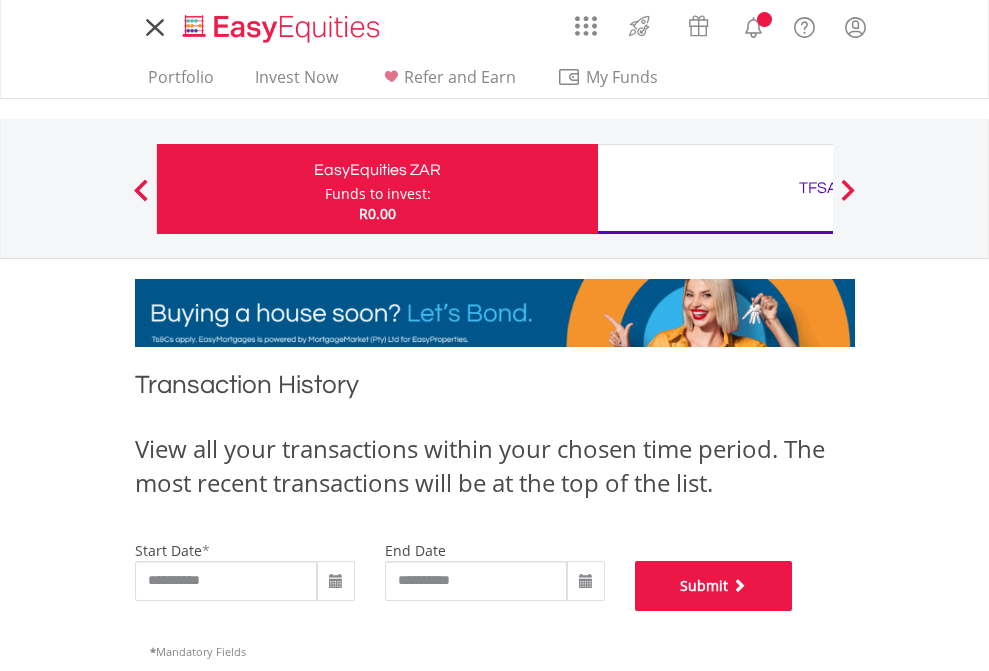 click on "Submit" at bounding box center [714, 586] 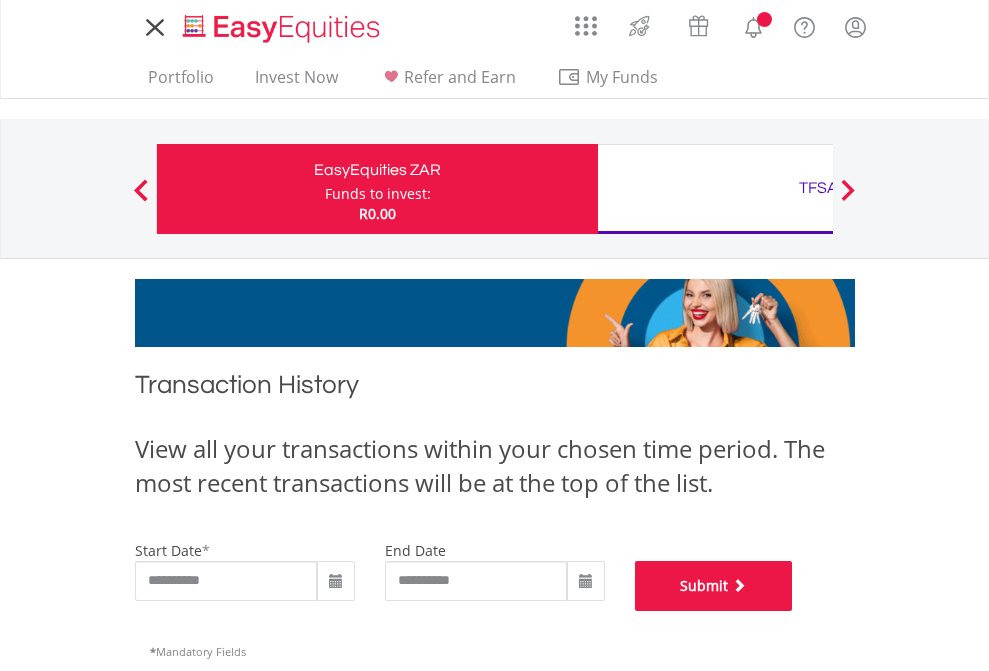 scroll, scrollTop: 811, scrollLeft: 0, axis: vertical 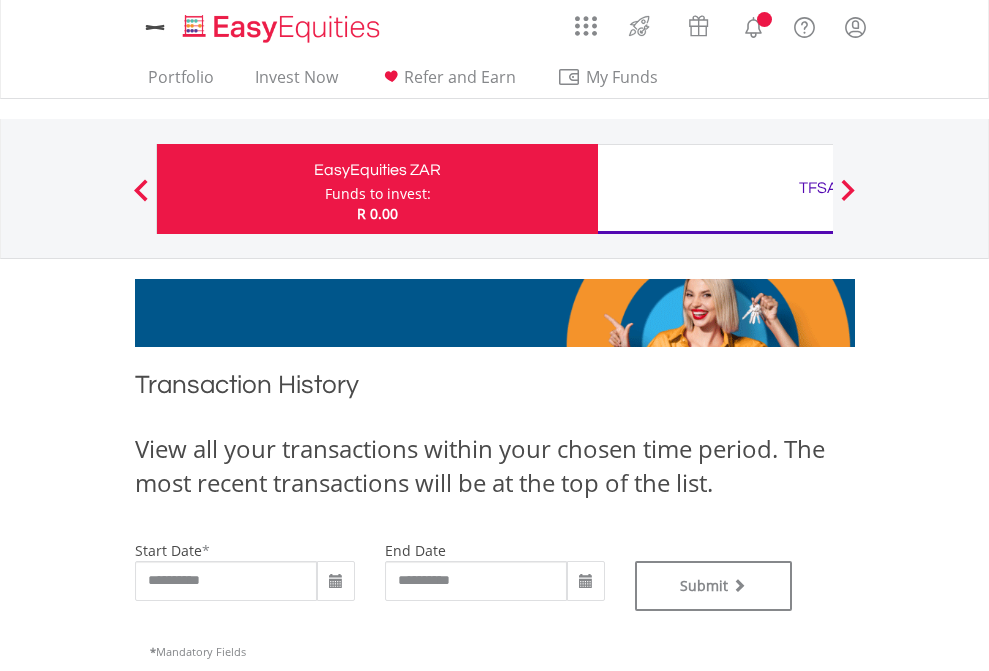 click on "TFSA" at bounding box center (818, 188) 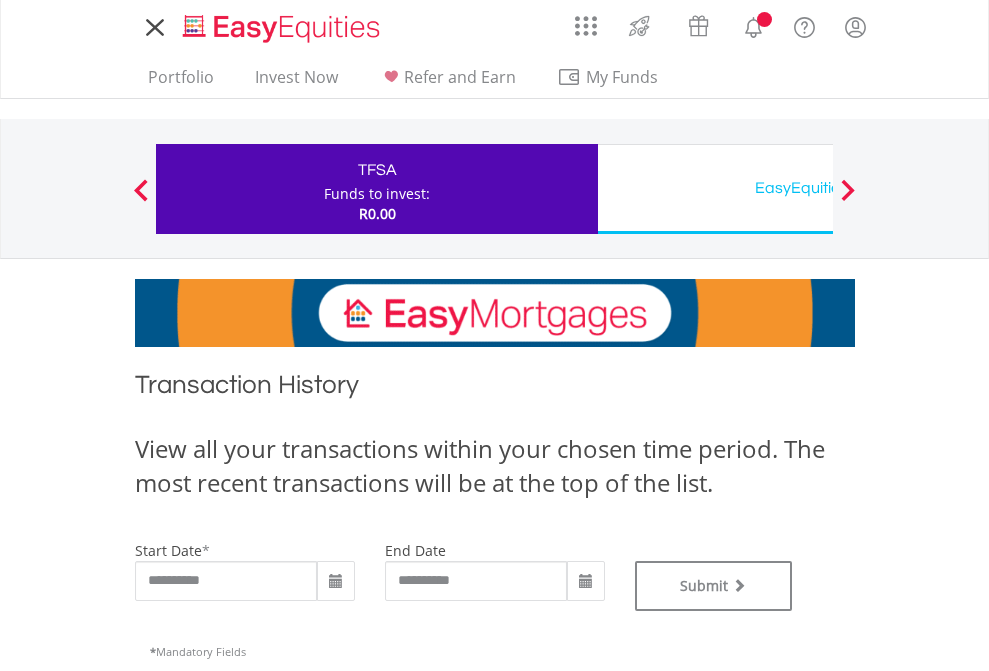 scroll, scrollTop: 0, scrollLeft: 0, axis: both 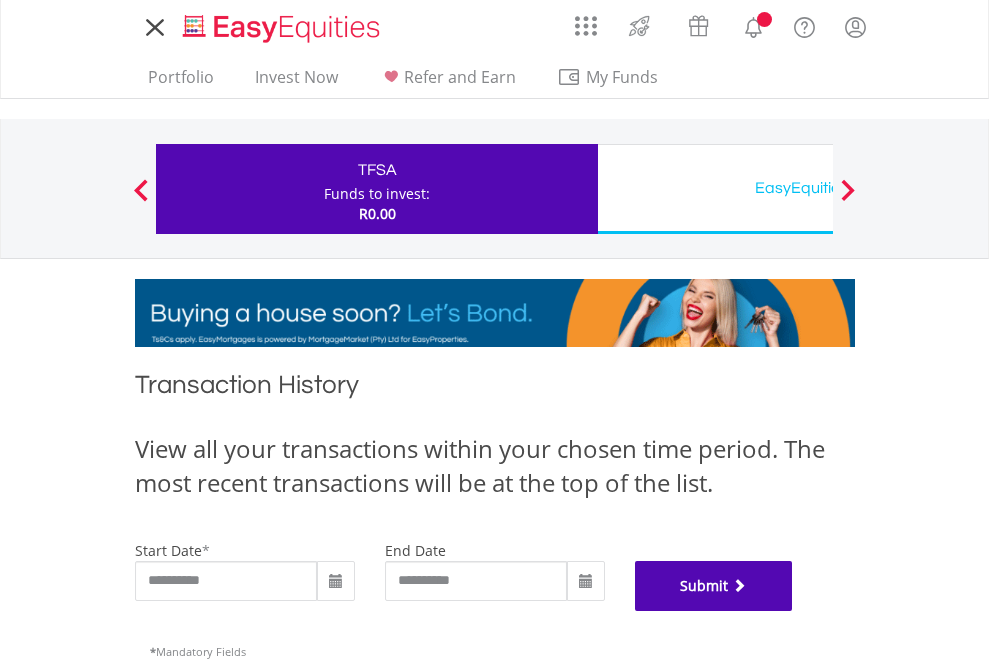 click on "Submit" at bounding box center [714, 586] 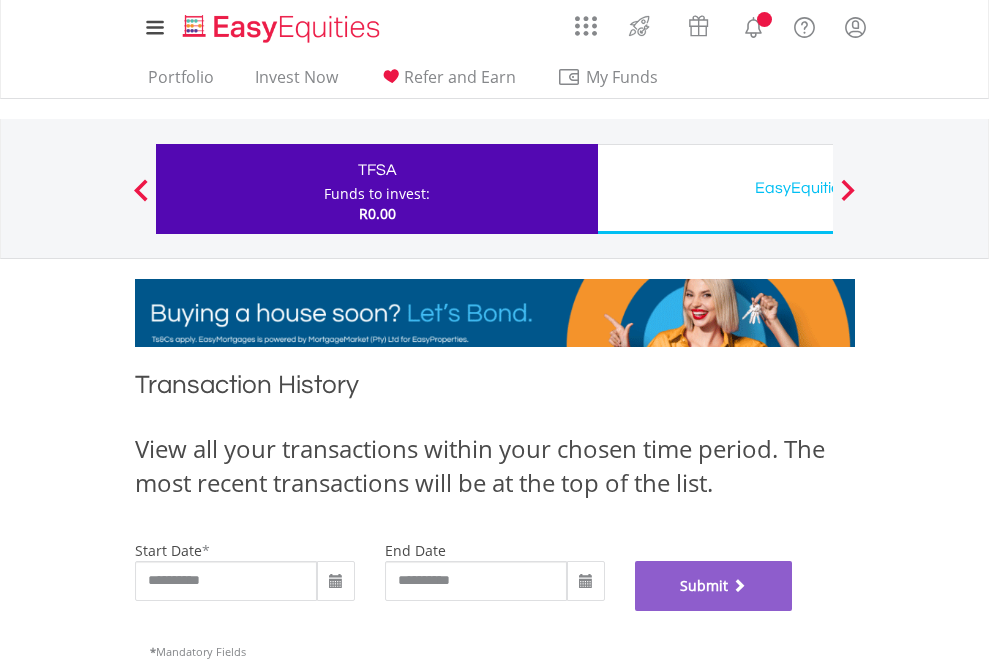 scroll, scrollTop: 811, scrollLeft: 0, axis: vertical 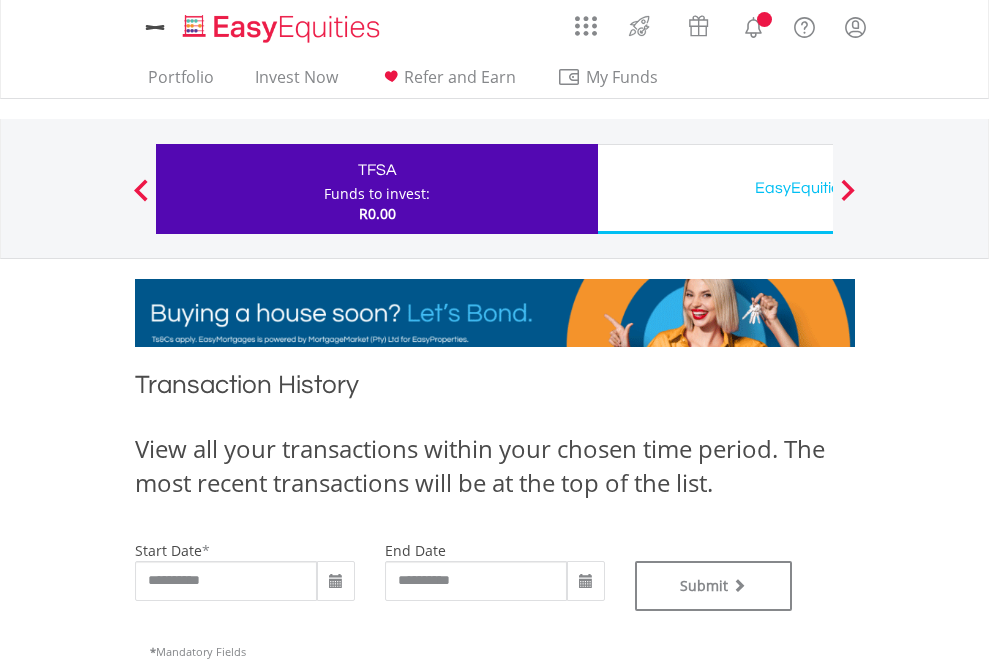 click on "EasyEquities USD" at bounding box center [818, 188] 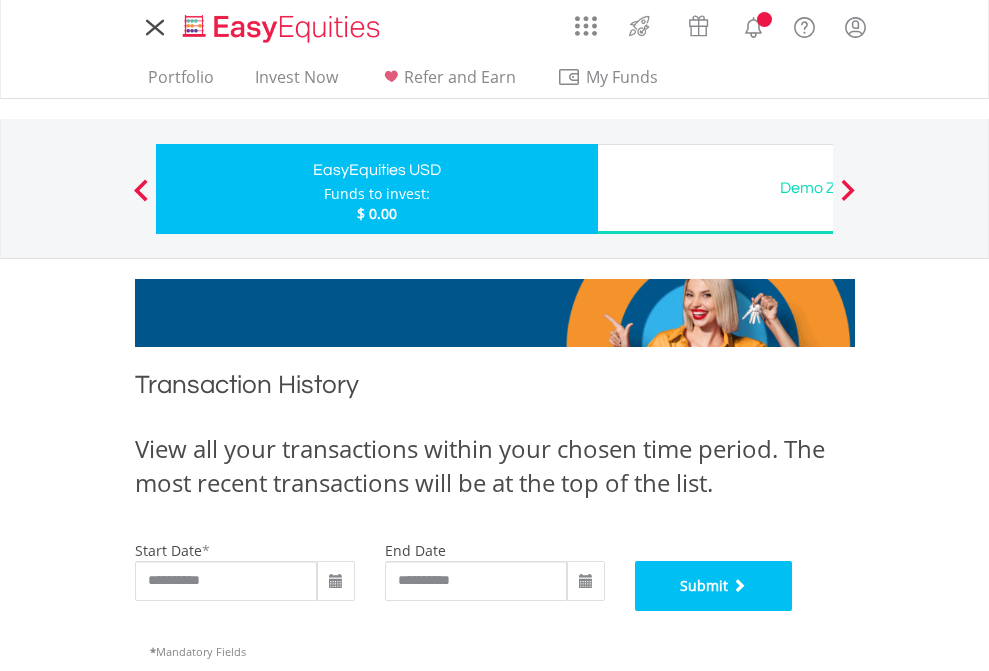 click on "Submit" at bounding box center [714, 586] 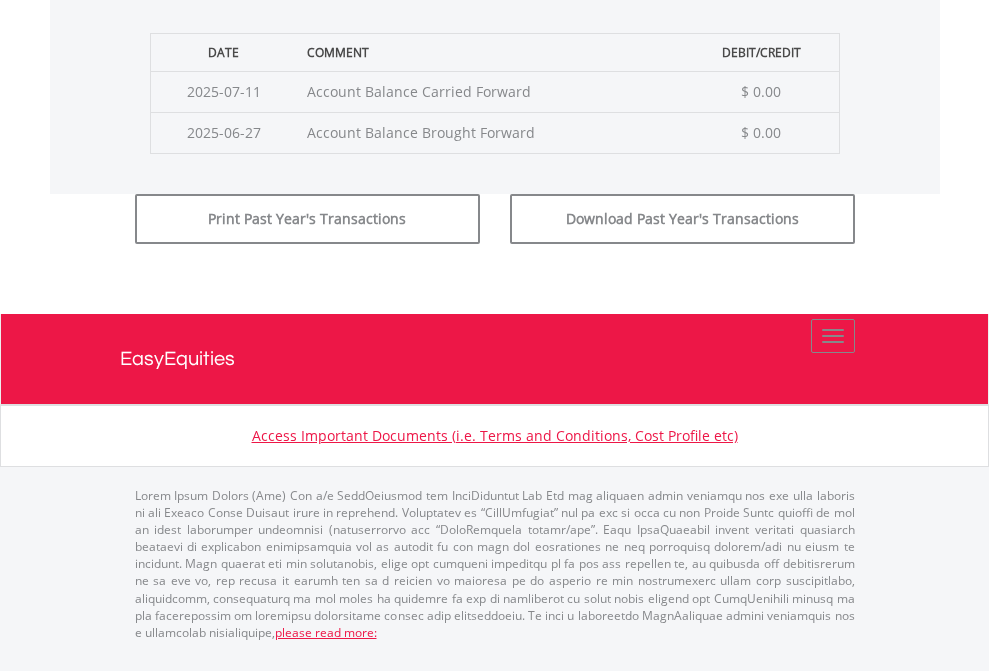 scroll, scrollTop: 811, scrollLeft: 0, axis: vertical 